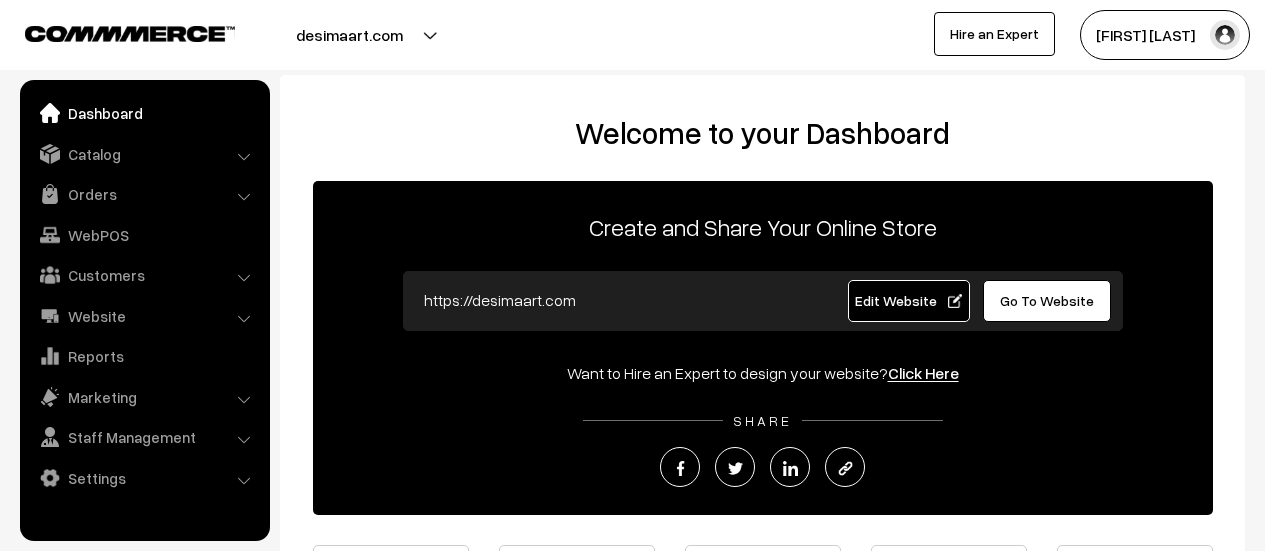 scroll, scrollTop: 0, scrollLeft: 0, axis: both 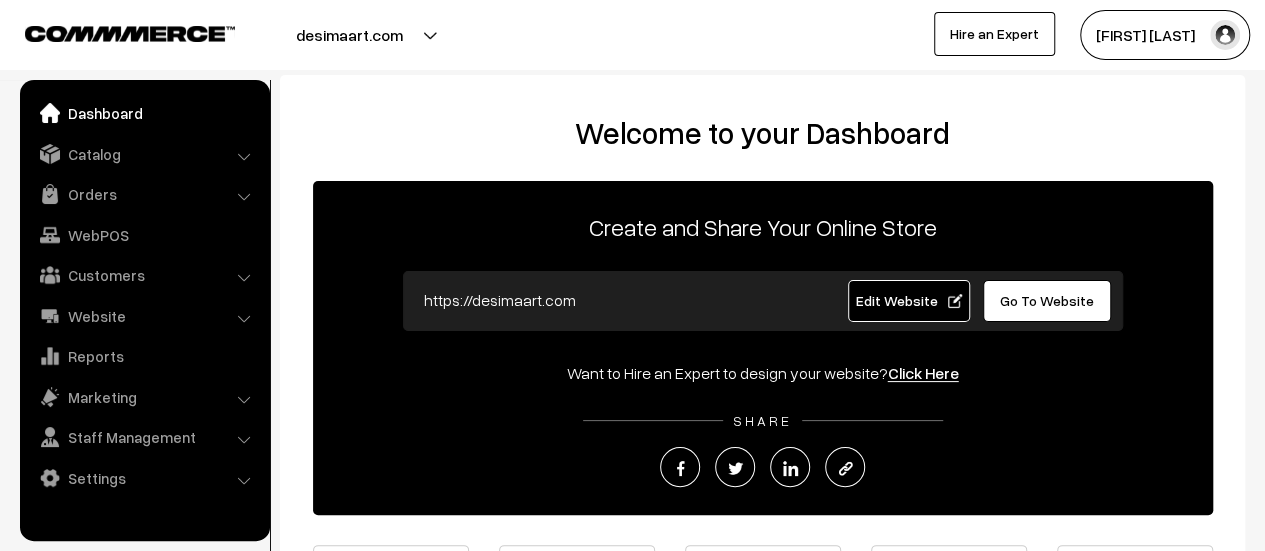 click on "Orders" at bounding box center [144, 194] 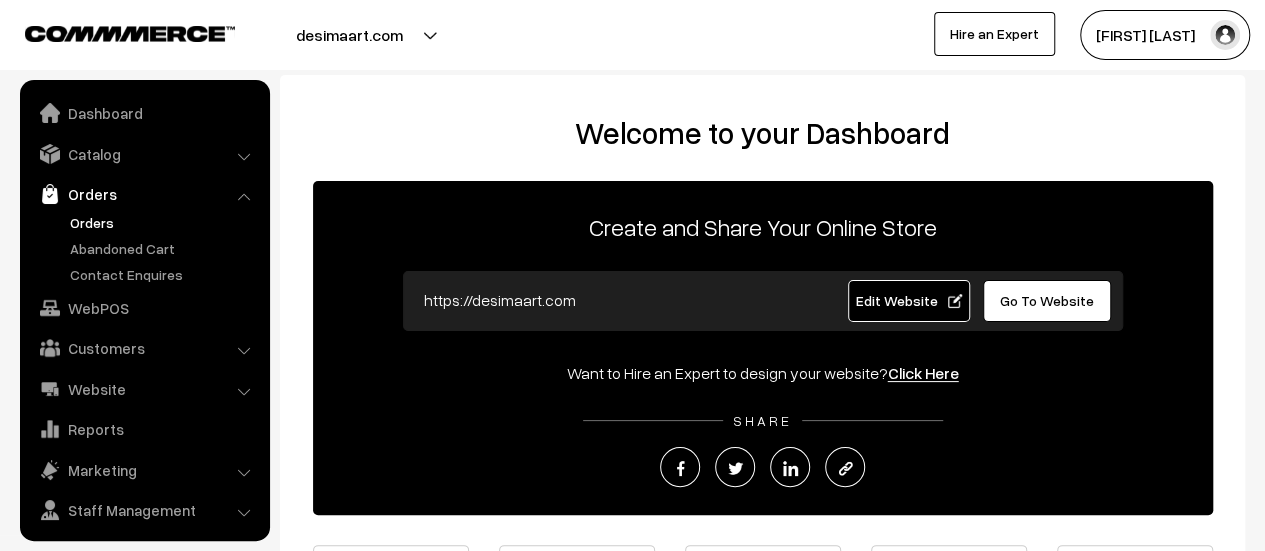 click on "Orders" at bounding box center [164, 222] 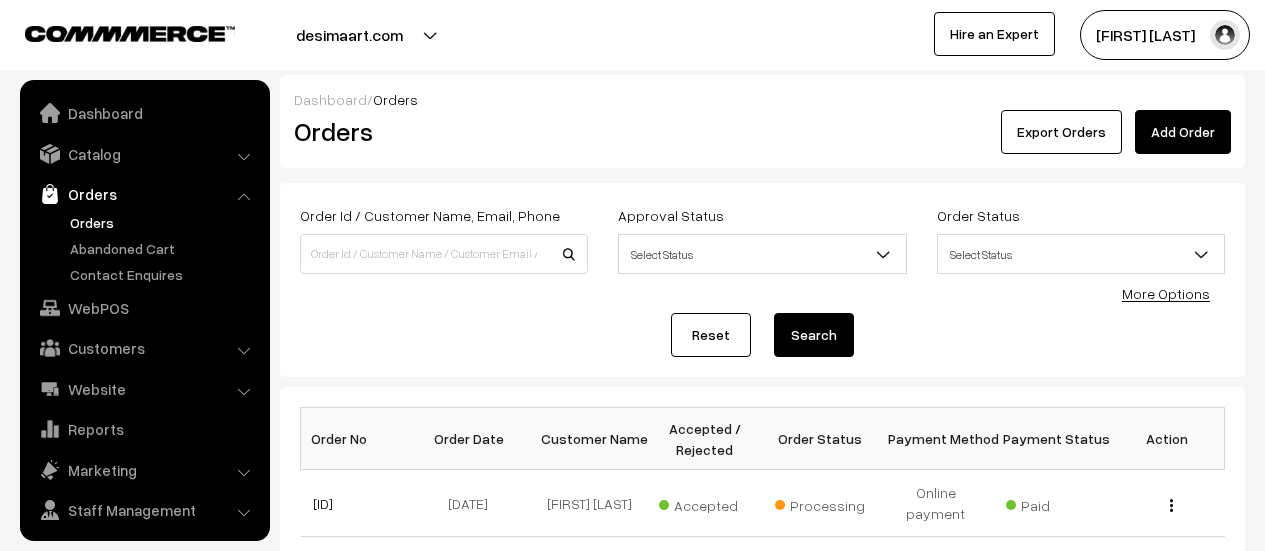 scroll, scrollTop: 0, scrollLeft: 0, axis: both 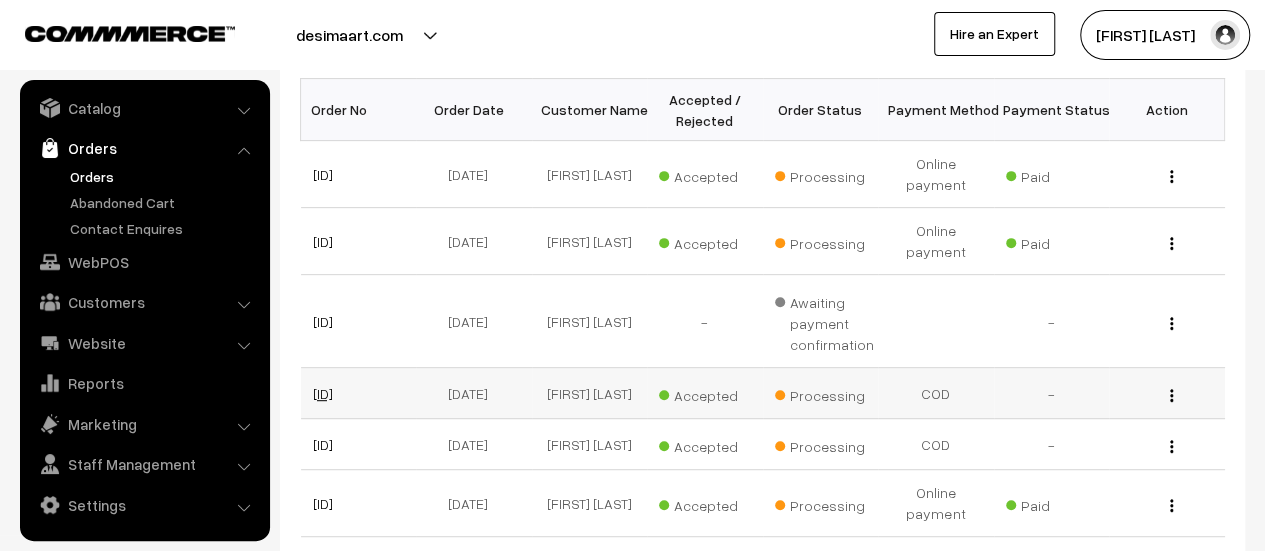 click on "#DM0813" at bounding box center (323, 393) 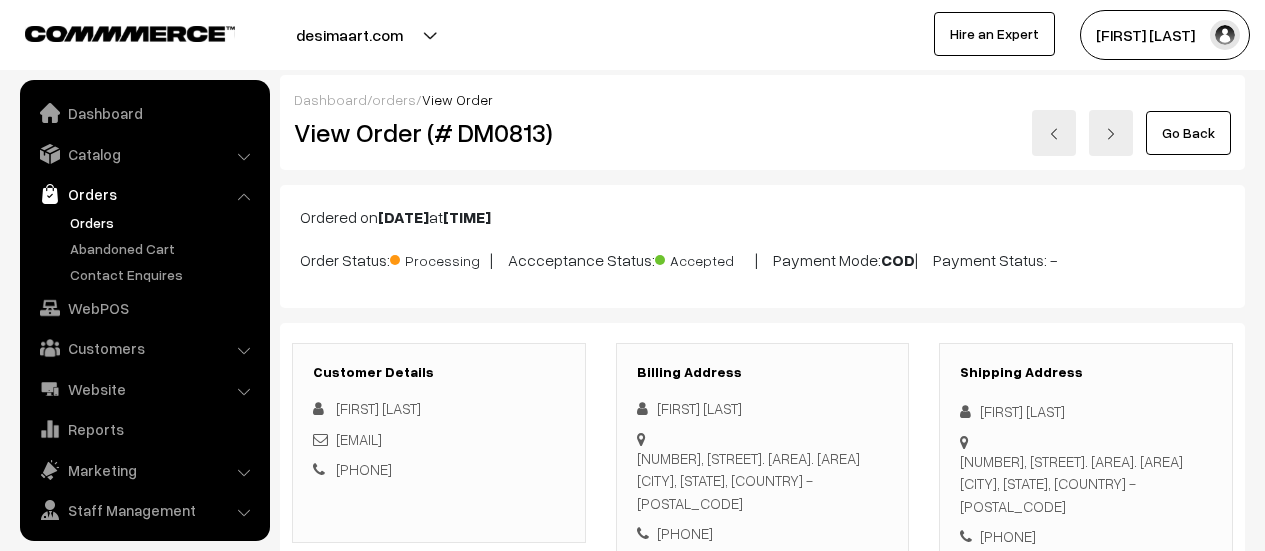 scroll, scrollTop: 122, scrollLeft: 0, axis: vertical 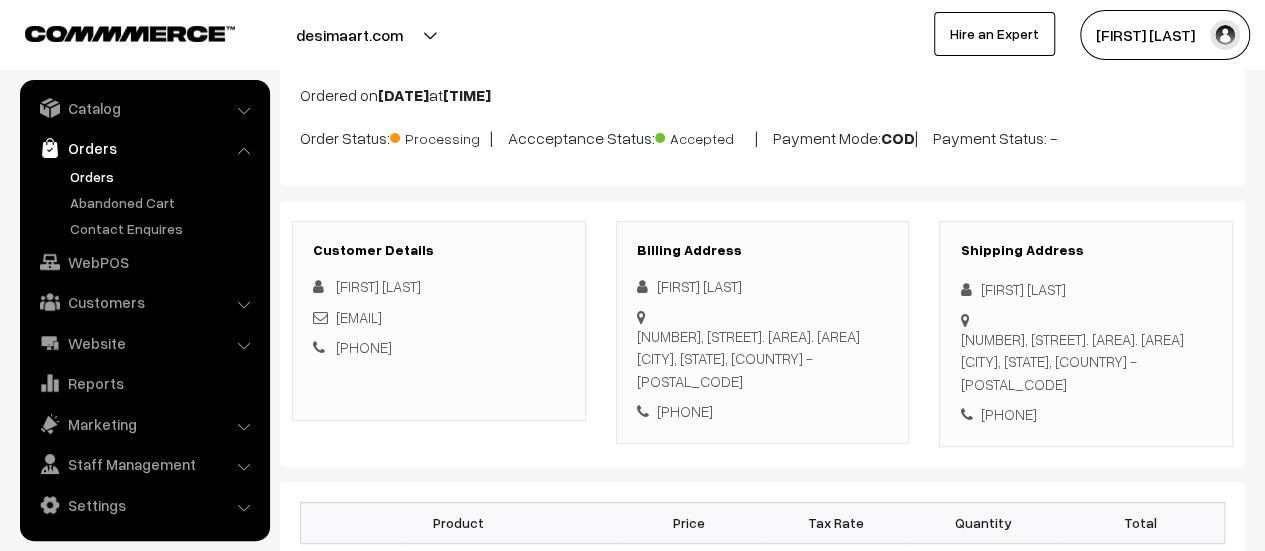 drag, startPoint x: 0, startPoint y: 0, endPoint x: 656, endPoint y: 402, distance: 769.37634 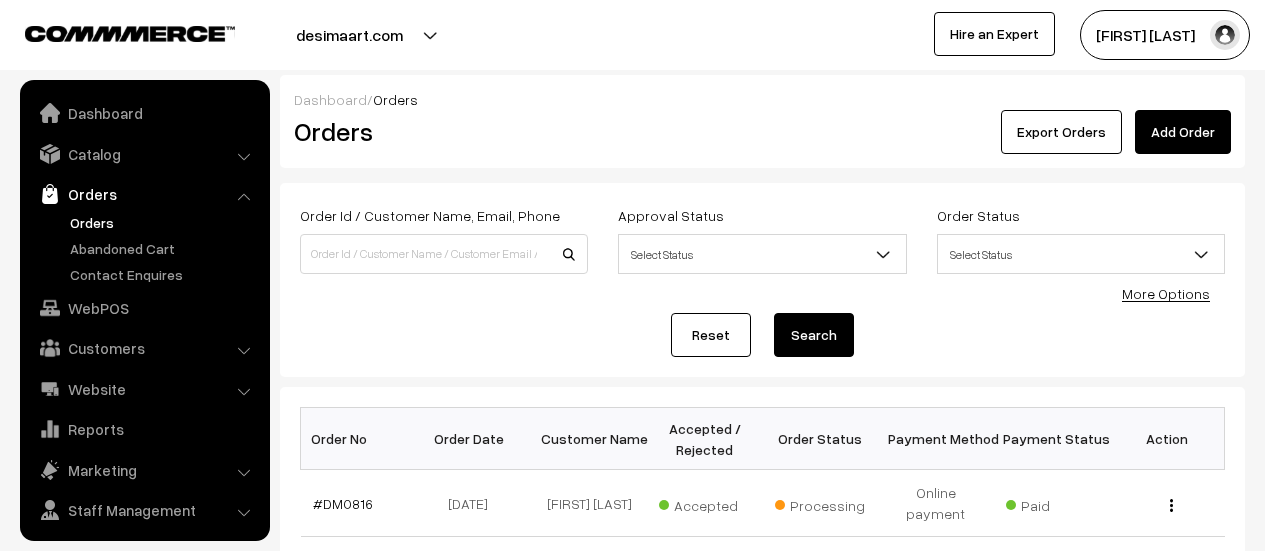 scroll, scrollTop: 329, scrollLeft: 0, axis: vertical 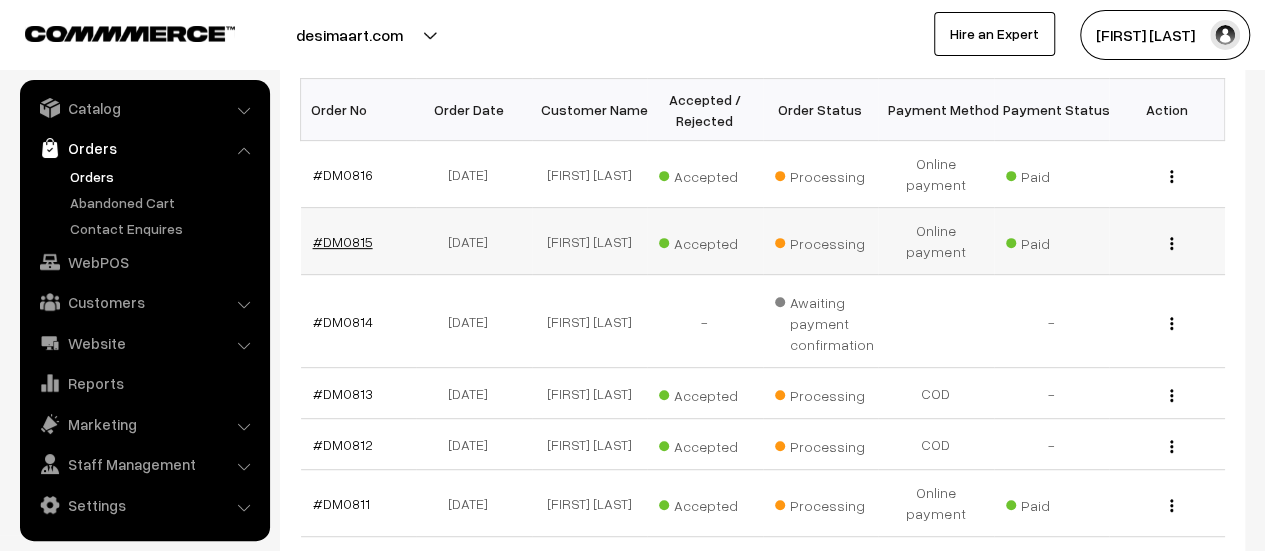 click on "#DM0815" at bounding box center (343, 241) 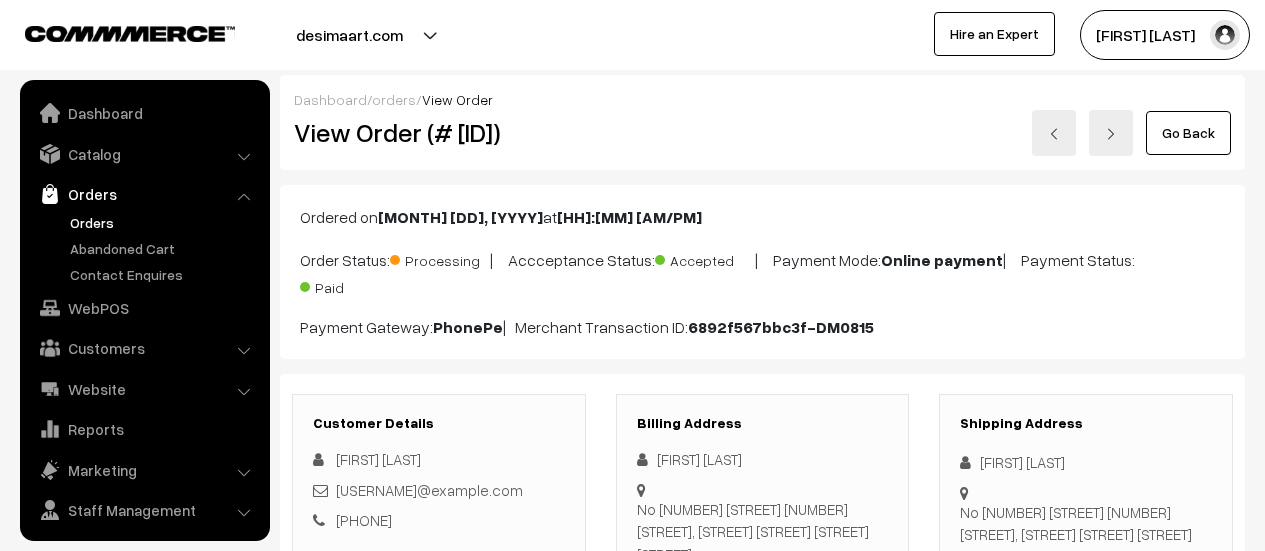scroll, scrollTop: 160, scrollLeft: 0, axis: vertical 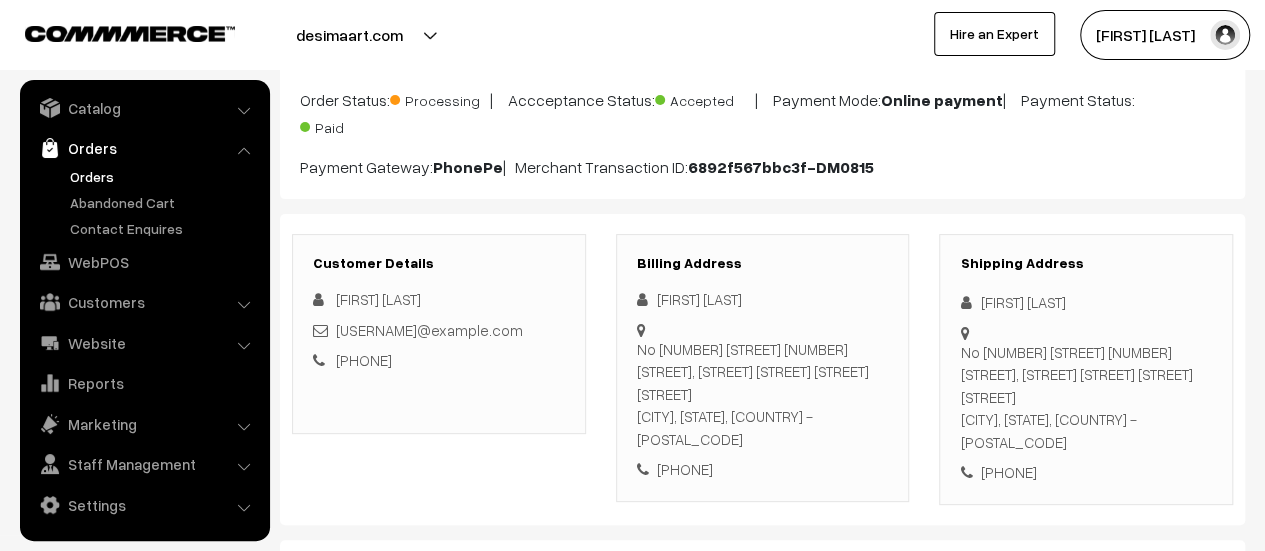drag, startPoint x: 637, startPoint y: 343, endPoint x: 866, endPoint y: 395, distance: 234.82973 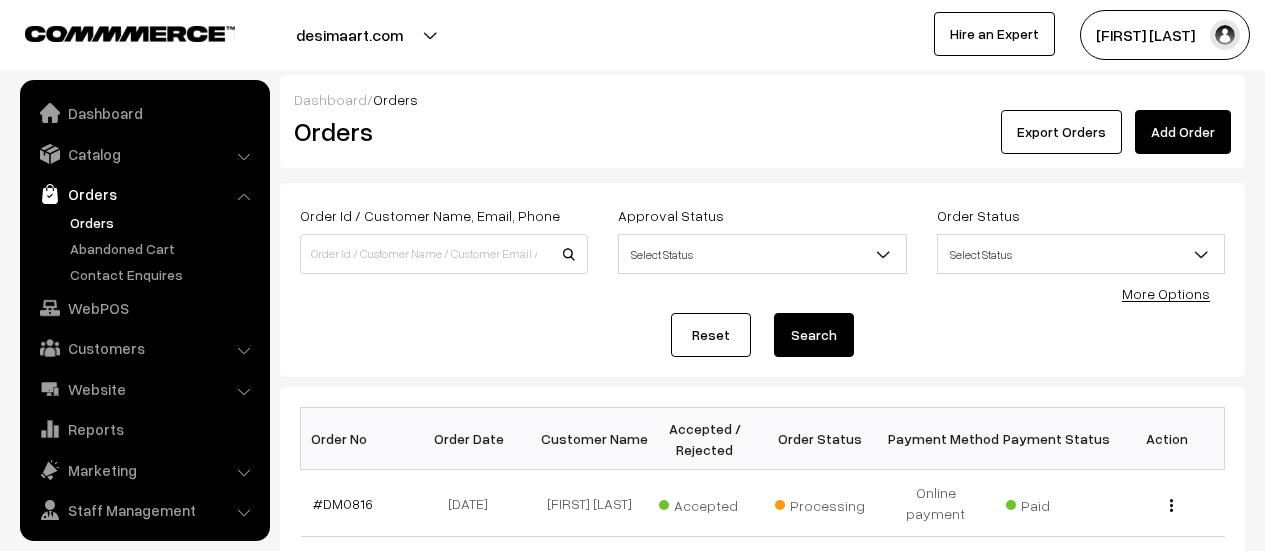scroll, scrollTop: 329, scrollLeft: 0, axis: vertical 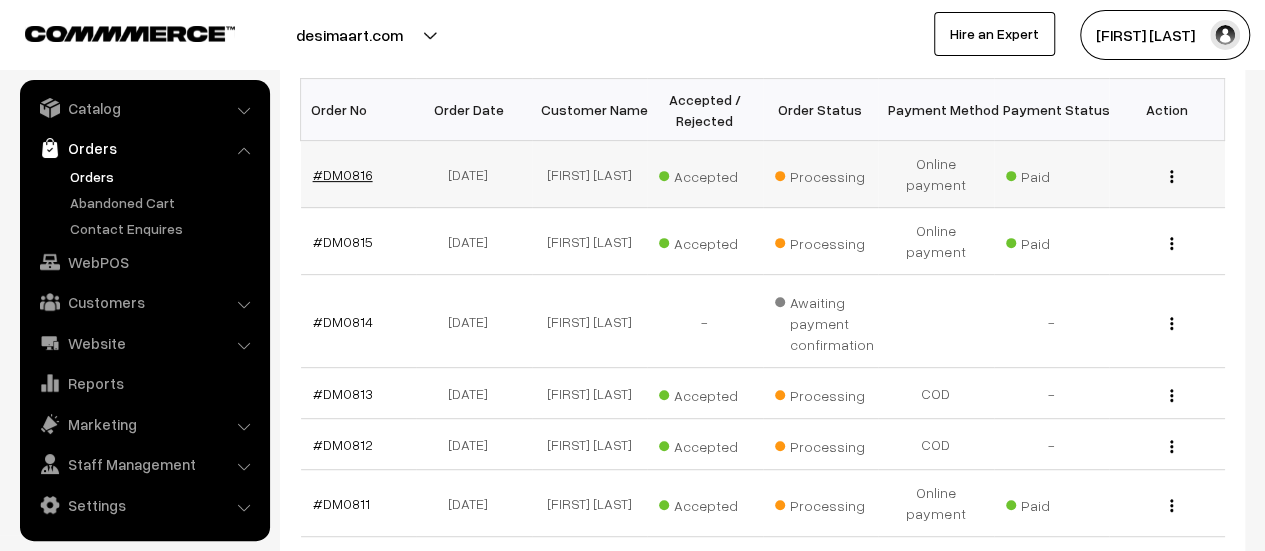 click on "#DM0816" at bounding box center (343, 174) 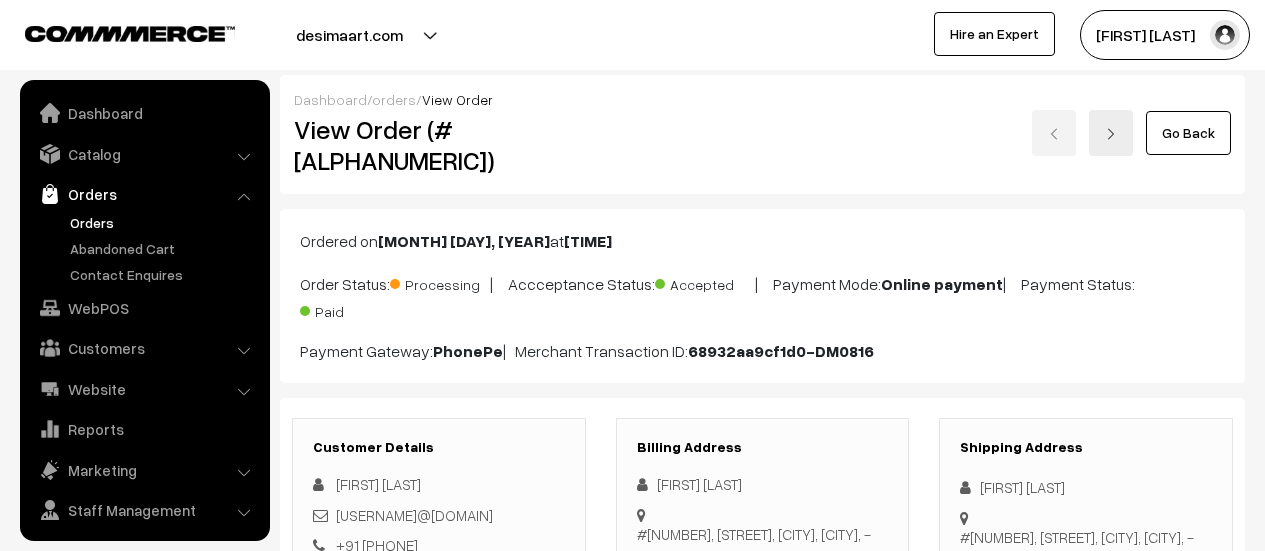 scroll, scrollTop: 0, scrollLeft: 0, axis: both 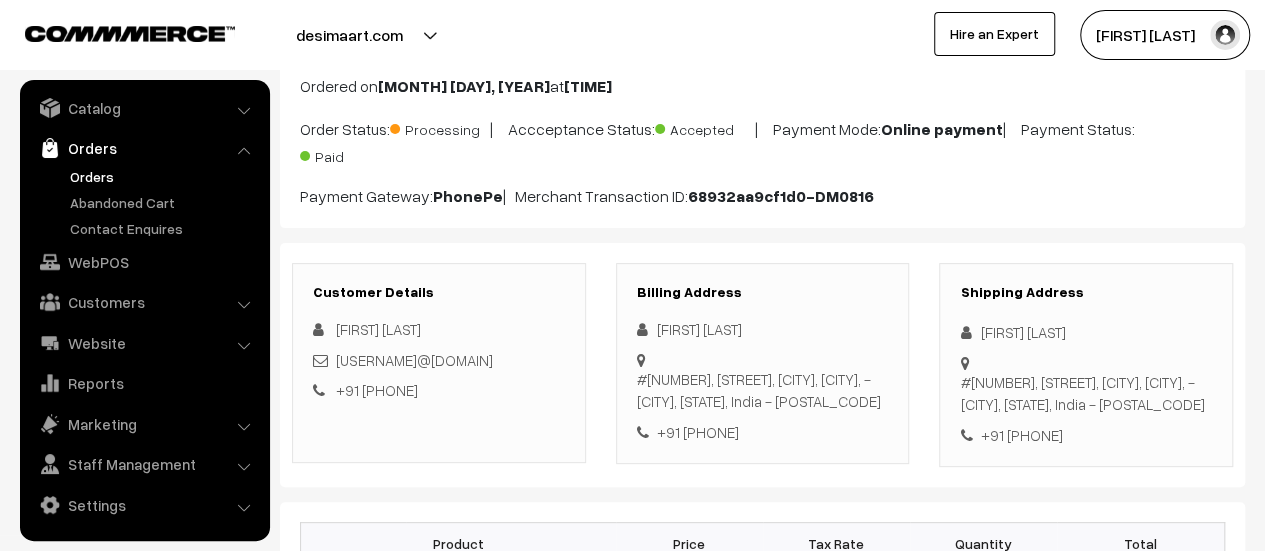 drag, startPoint x: 638, startPoint y: 349, endPoint x: 881, endPoint y: 392, distance: 246.7752 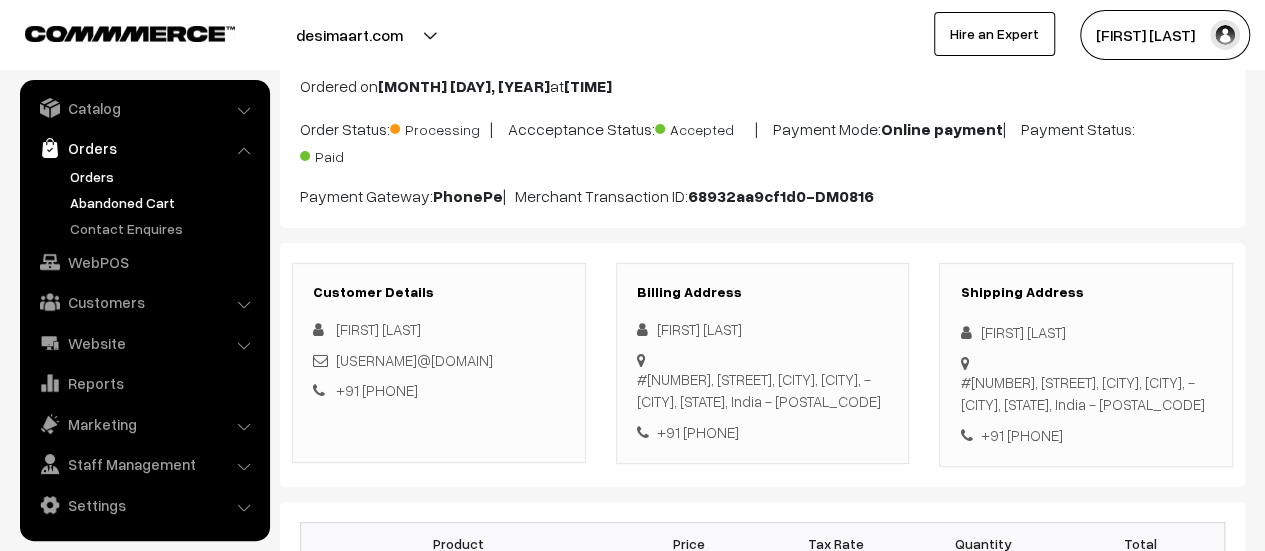 click on "Abandoned Cart" at bounding box center (164, 202) 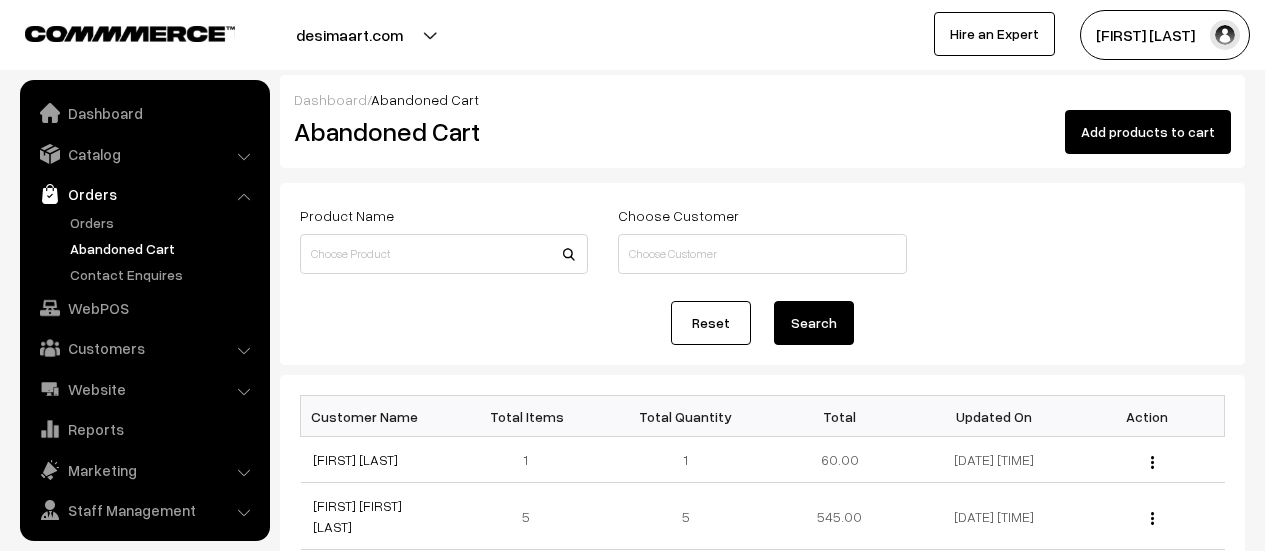 scroll, scrollTop: 0, scrollLeft: 0, axis: both 